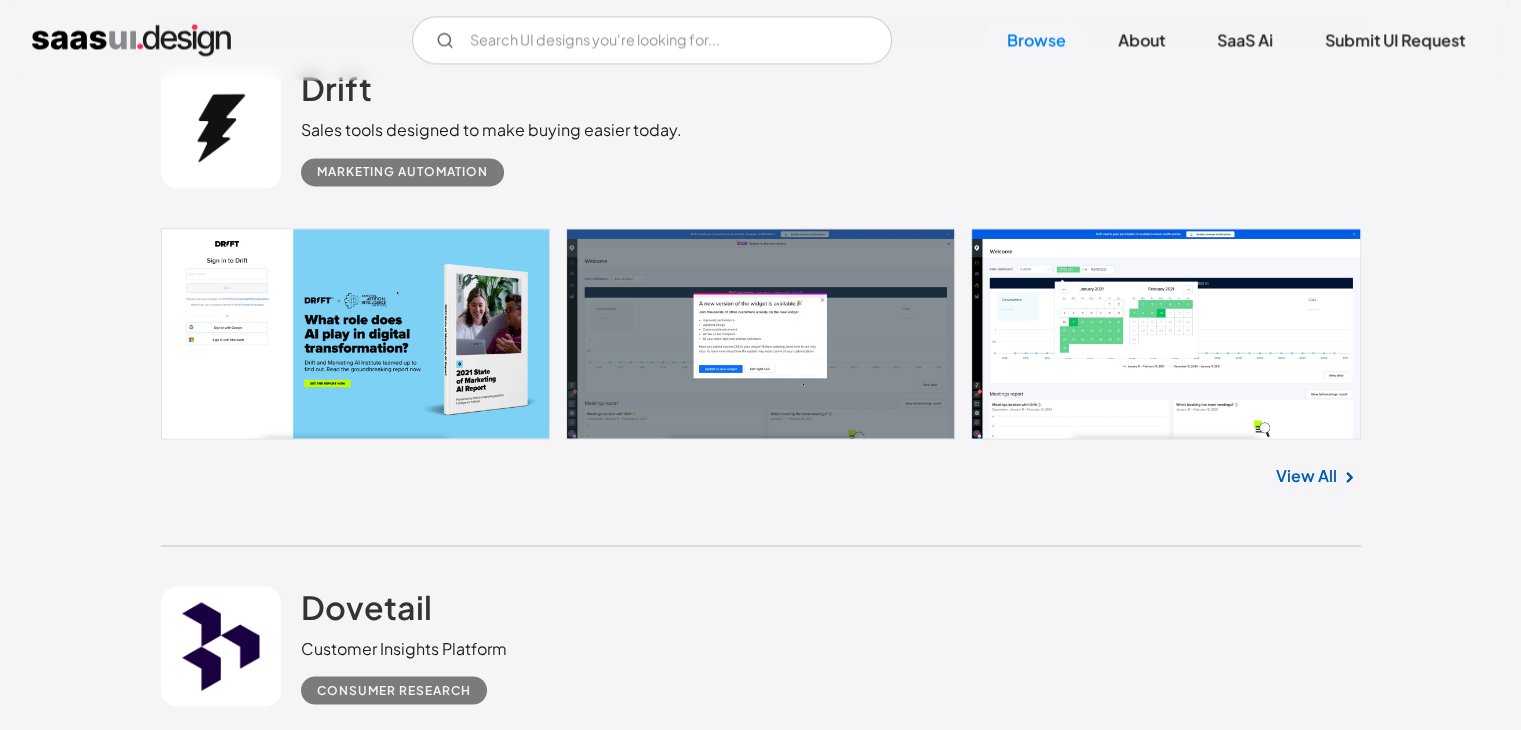 scroll, scrollTop: 3230, scrollLeft: 0, axis: vertical 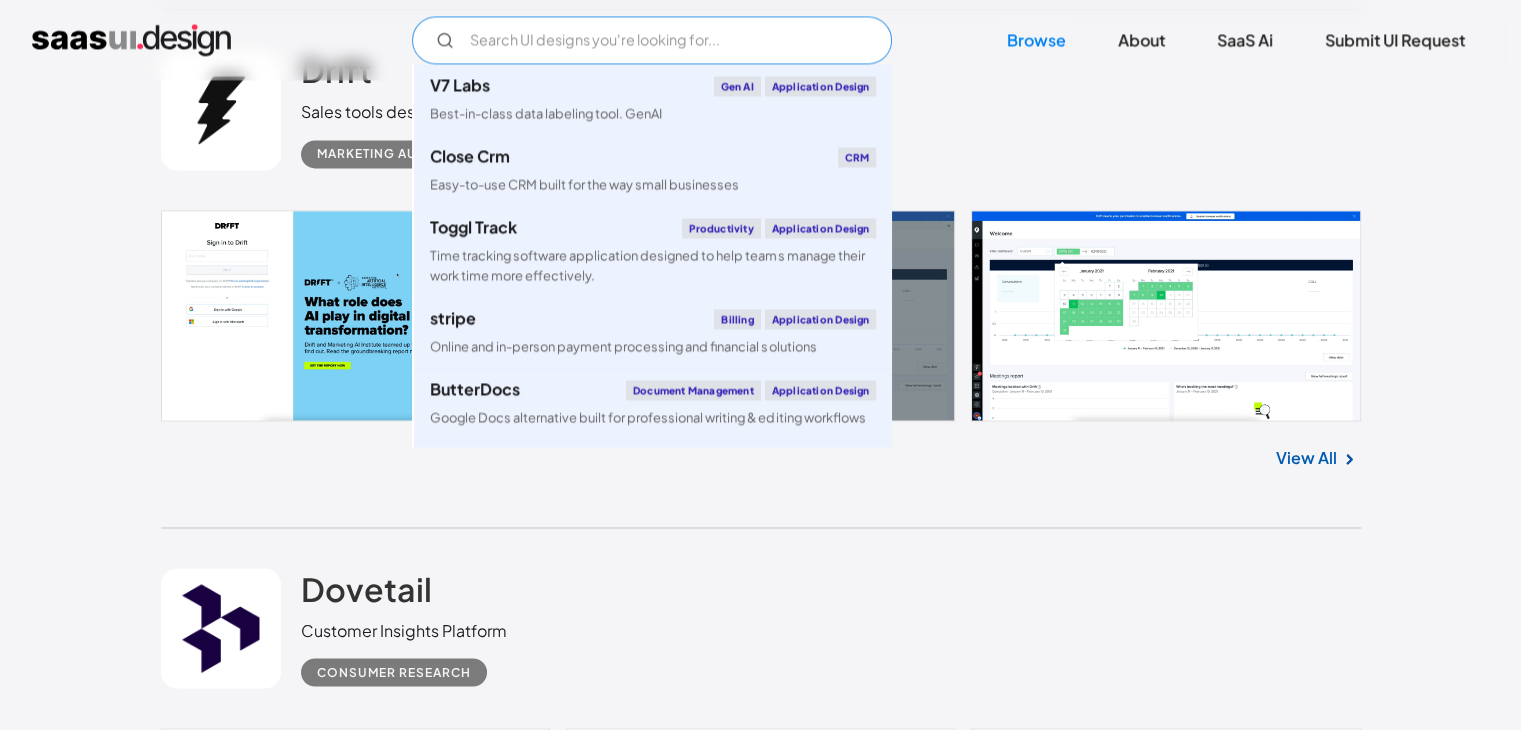 click at bounding box center (652, 40) 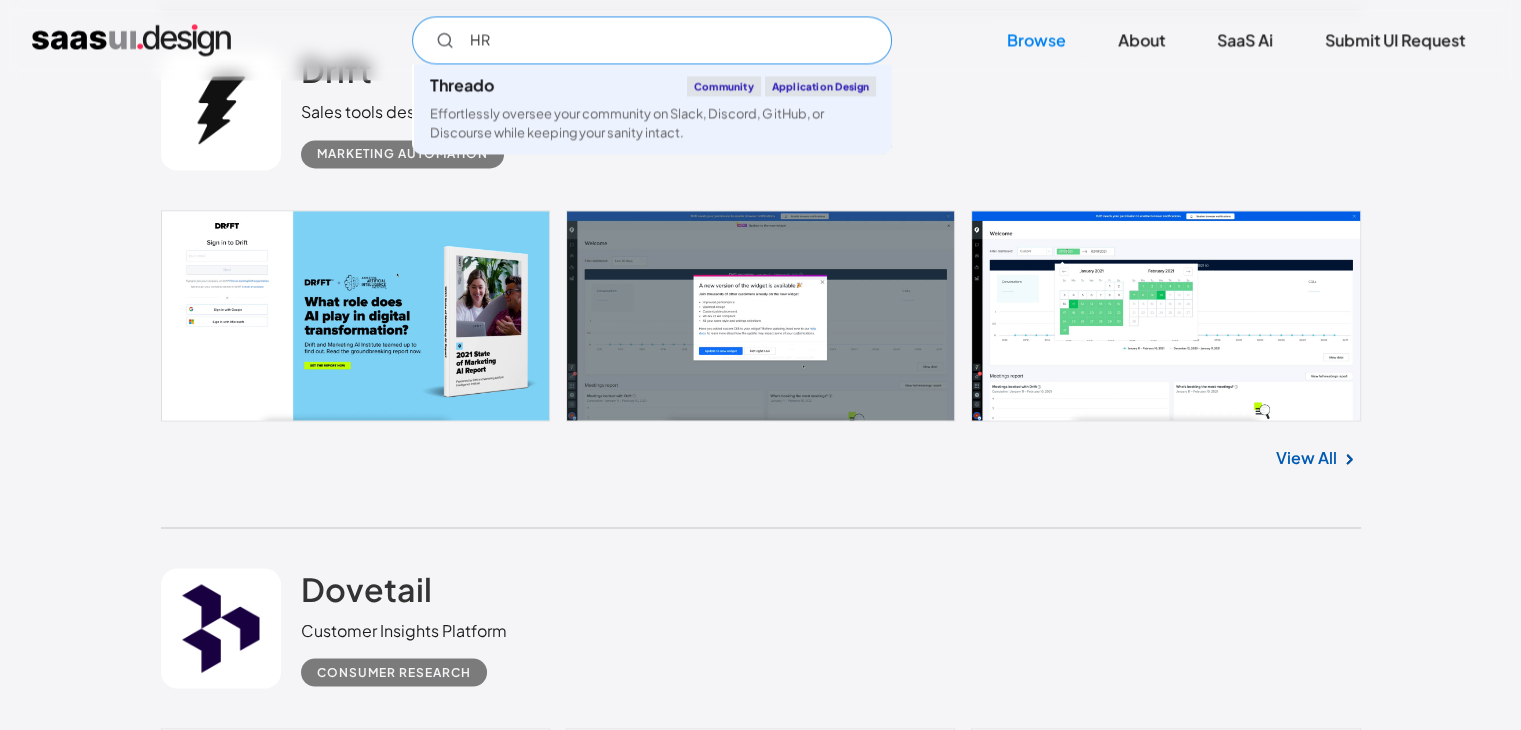 type on "HR" 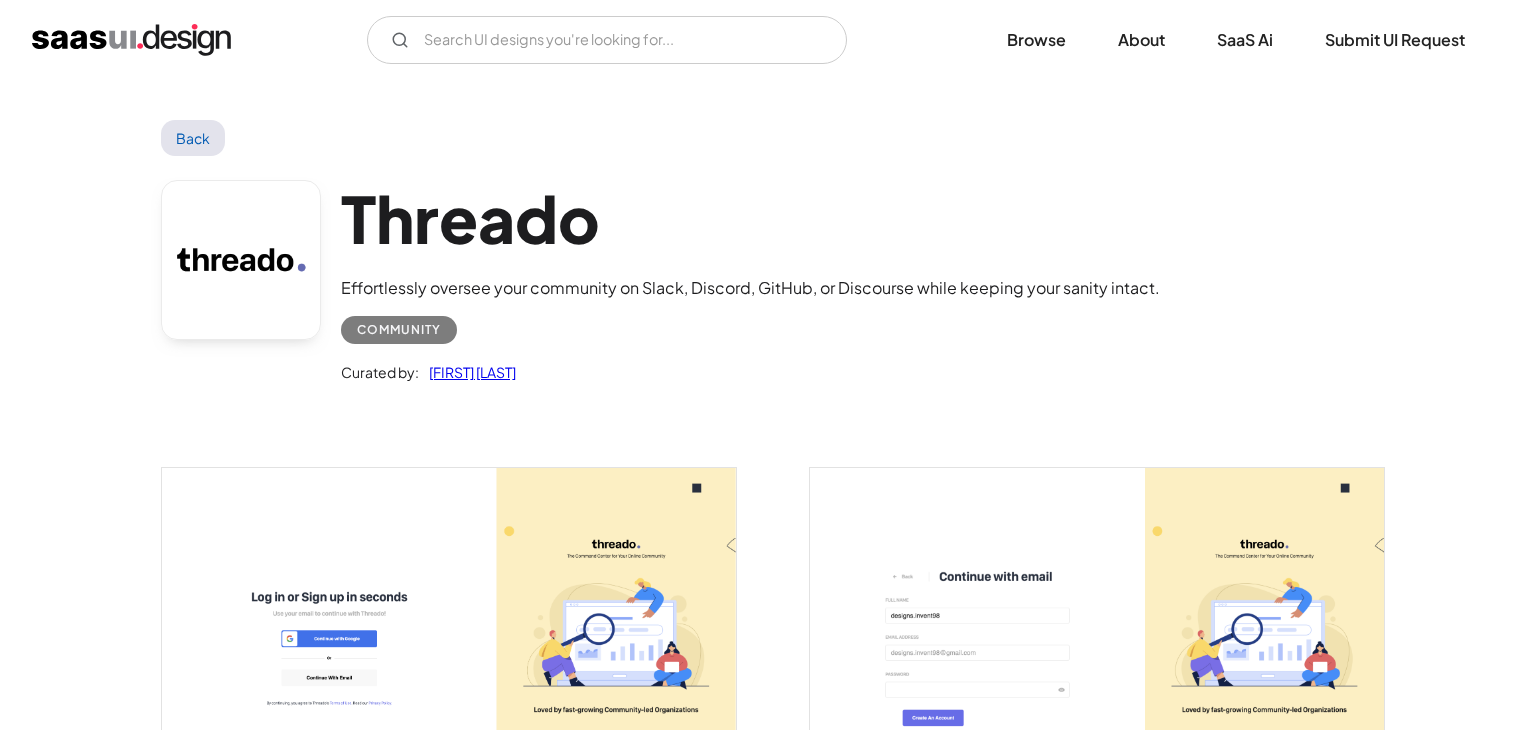 scroll, scrollTop: 0, scrollLeft: 0, axis: both 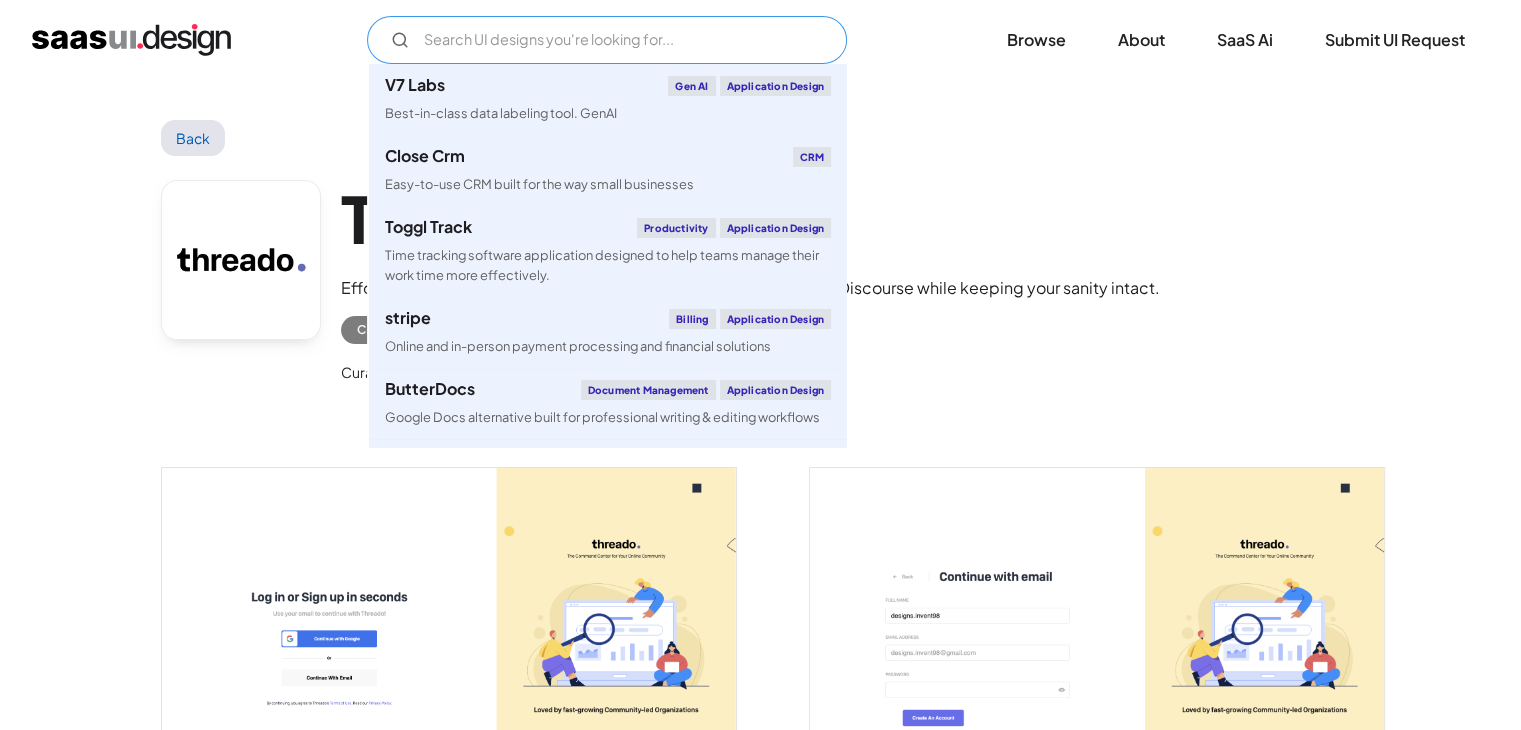 click at bounding box center [607, 40] 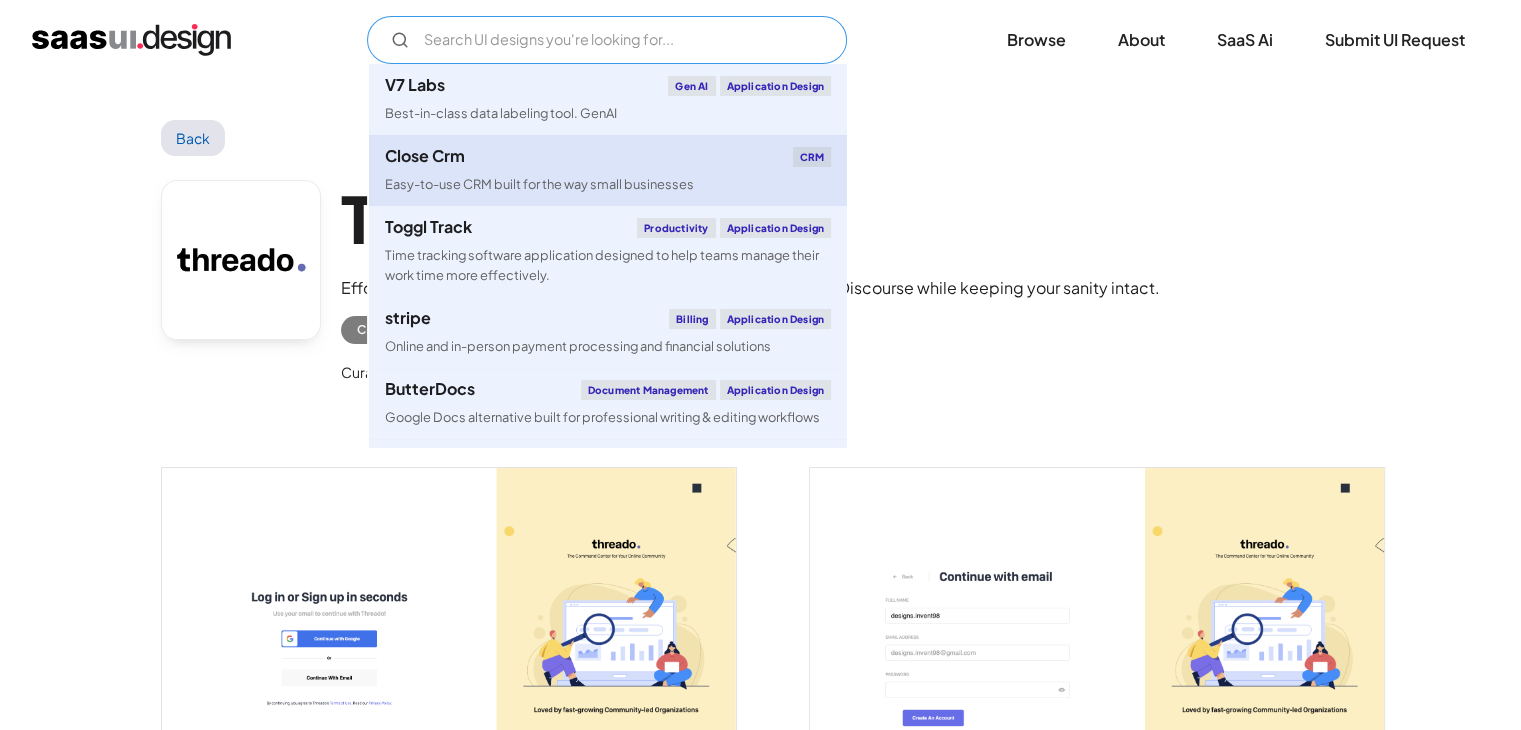 click on "Close Crm CRM" at bounding box center (608, 157) 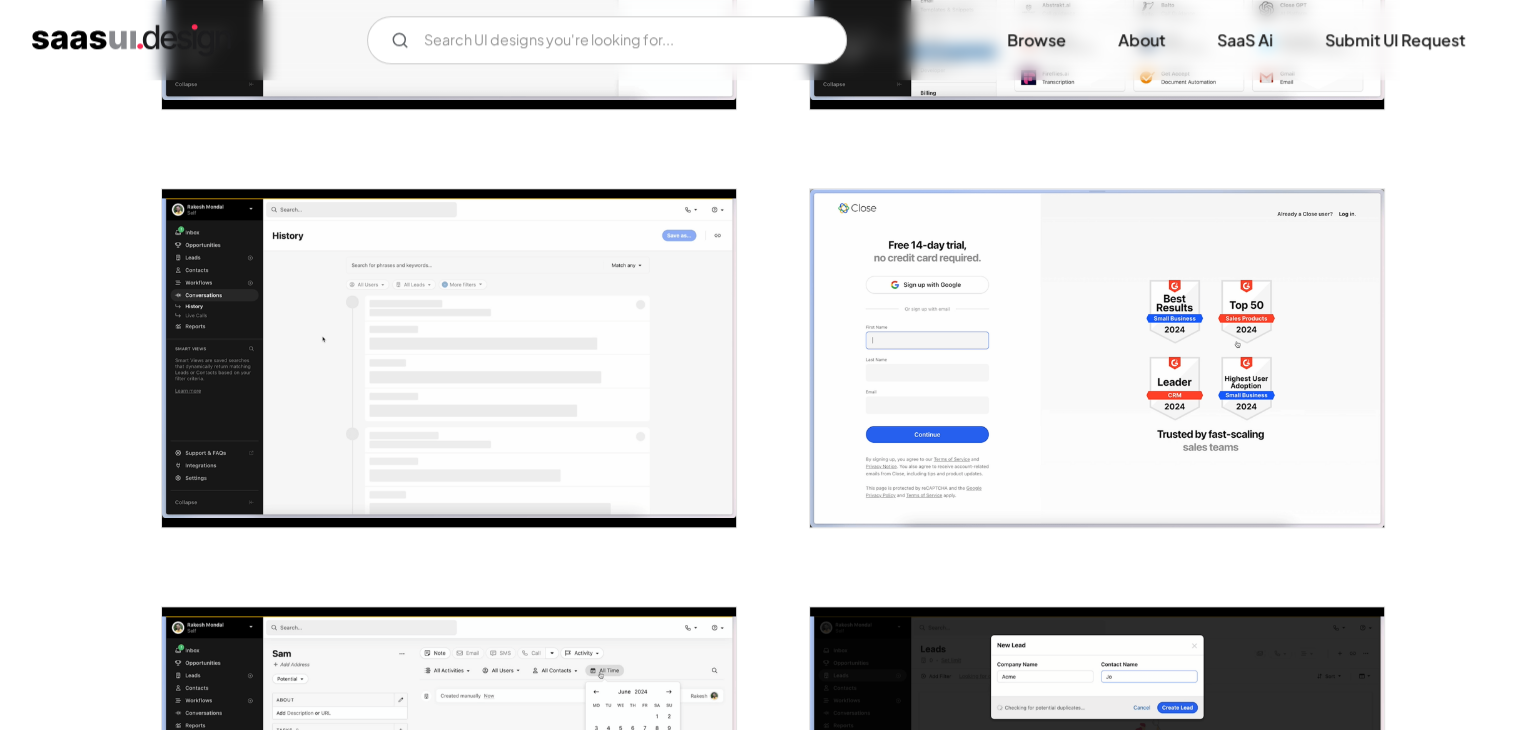 scroll, scrollTop: 1952, scrollLeft: 0, axis: vertical 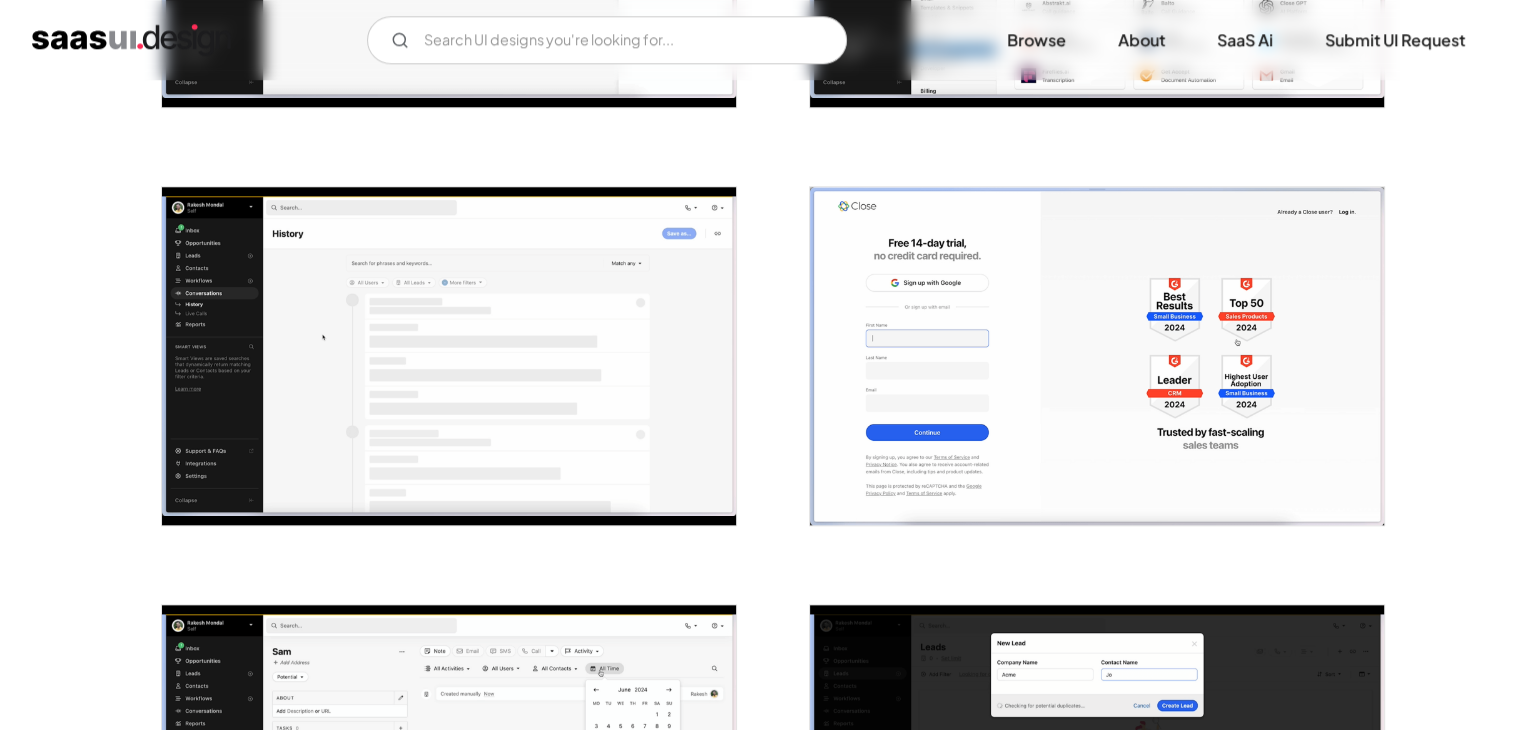 click at bounding box center [1097, 356] 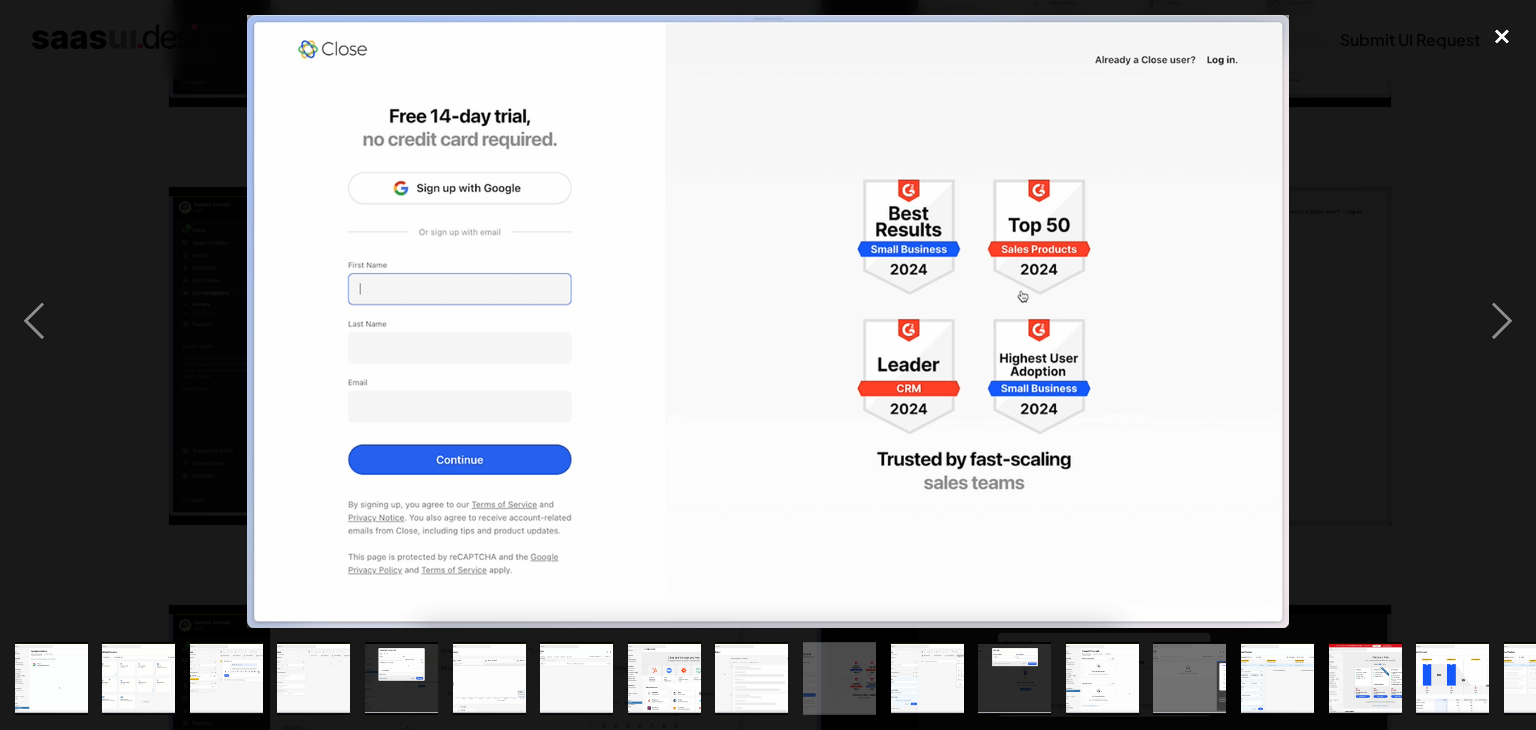 click at bounding box center (1502, 37) 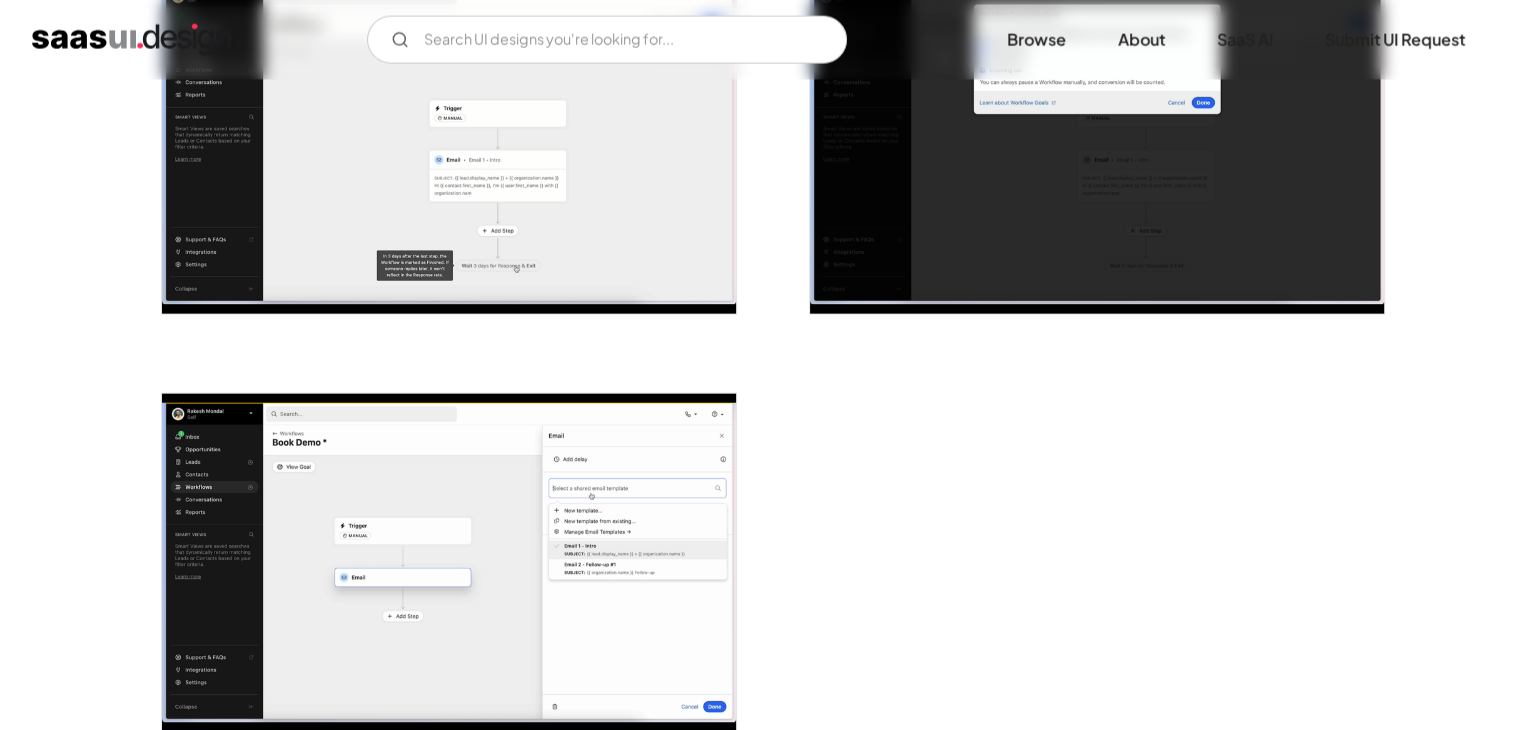 scroll, scrollTop: 4683, scrollLeft: 0, axis: vertical 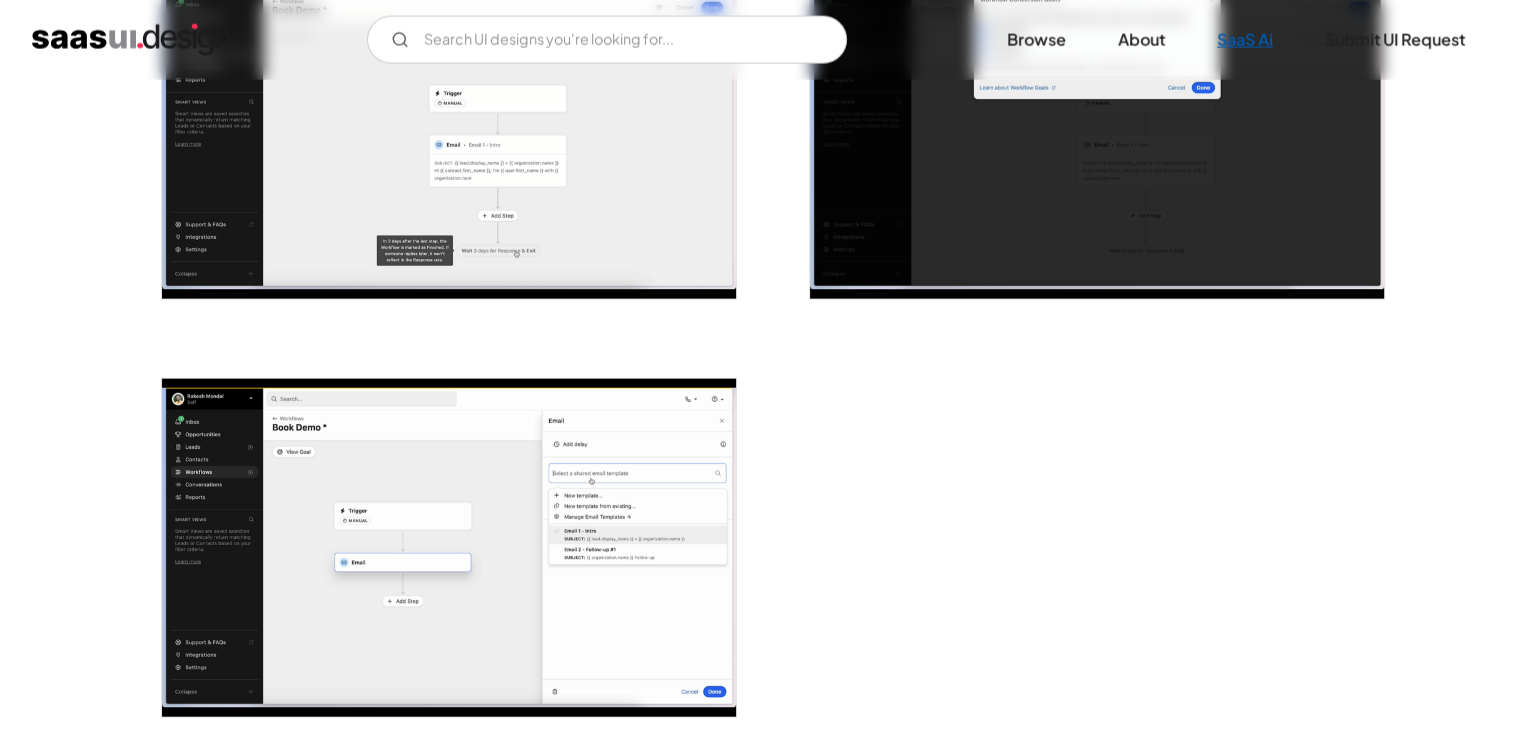 click on "SaaS Ai" at bounding box center (1245, 40) 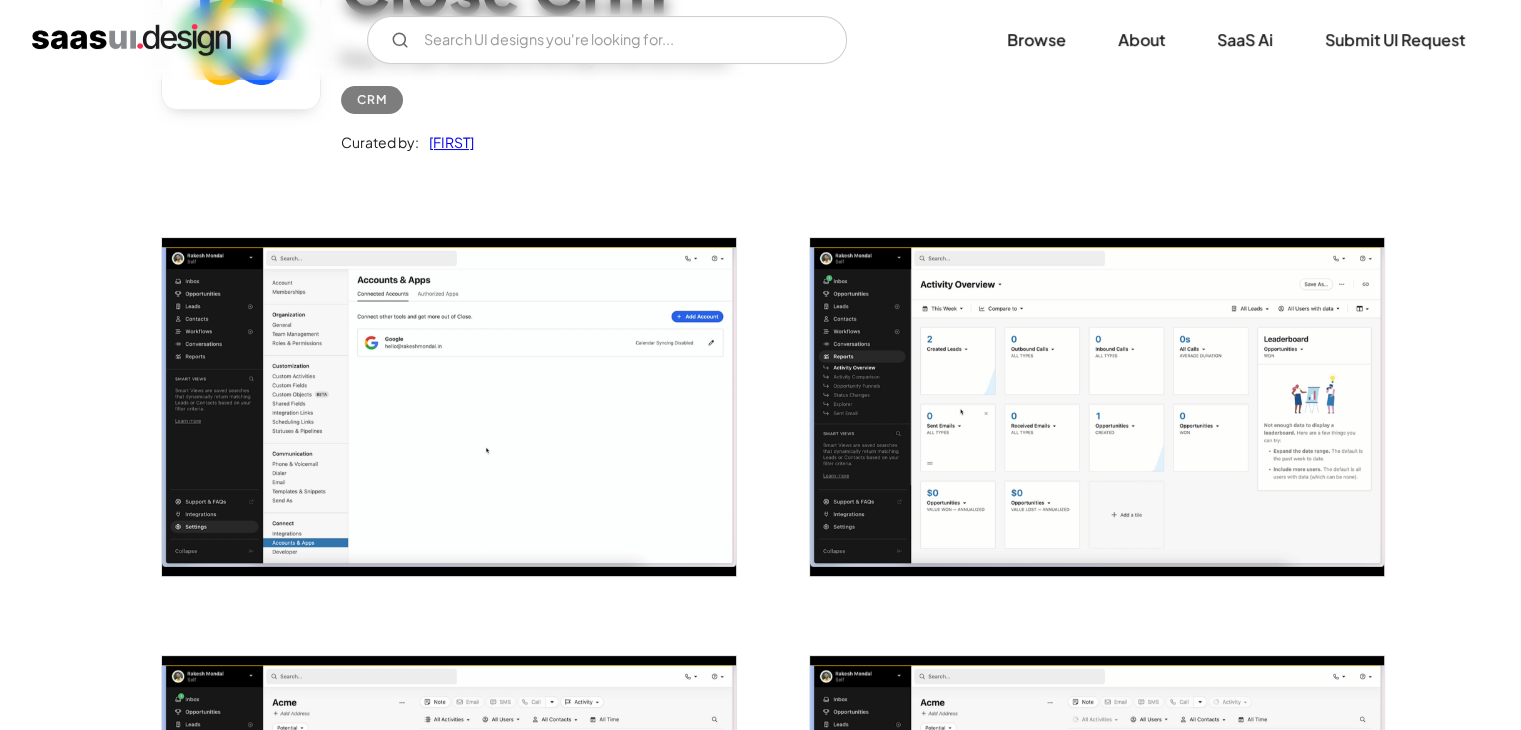scroll, scrollTop: 0, scrollLeft: 0, axis: both 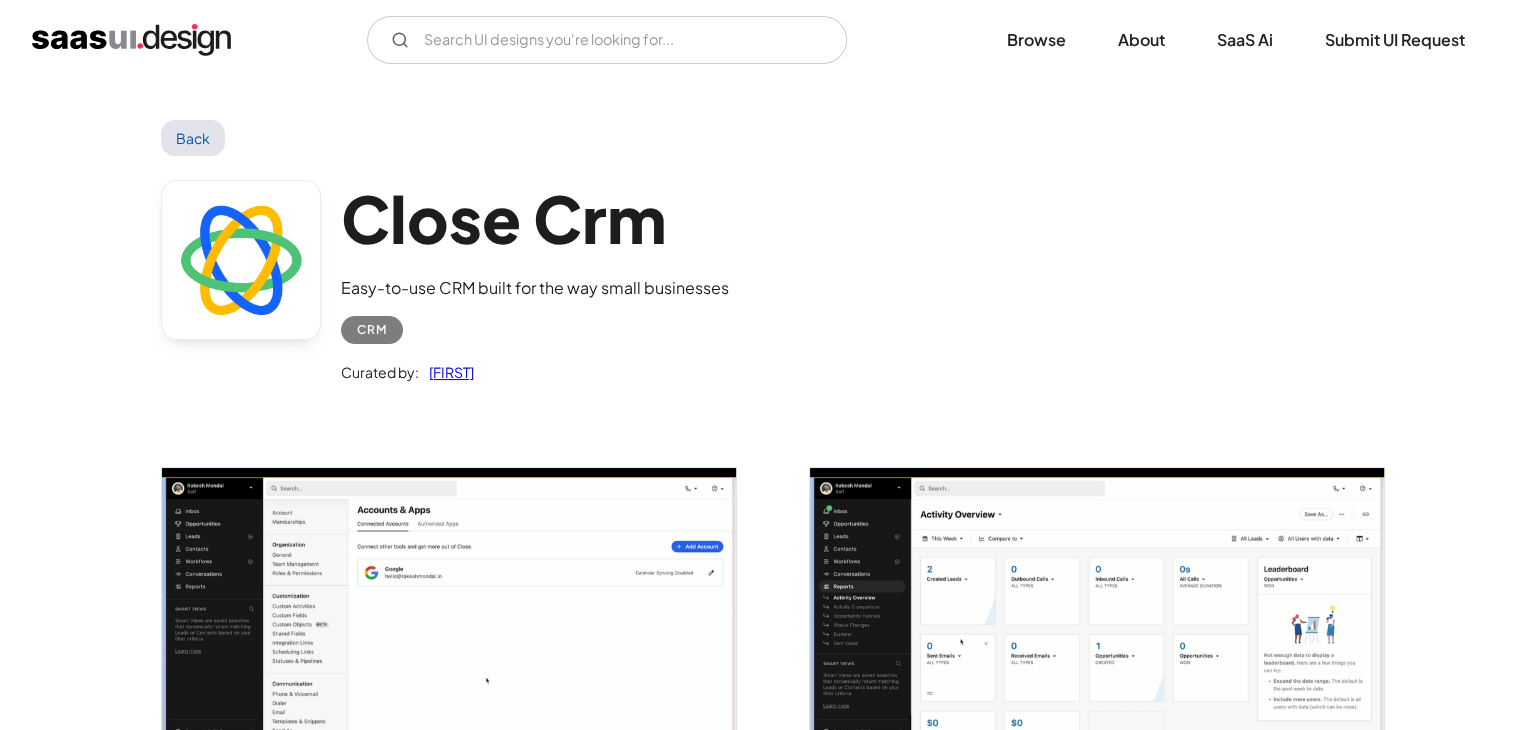 click on "Back" at bounding box center [193, 138] 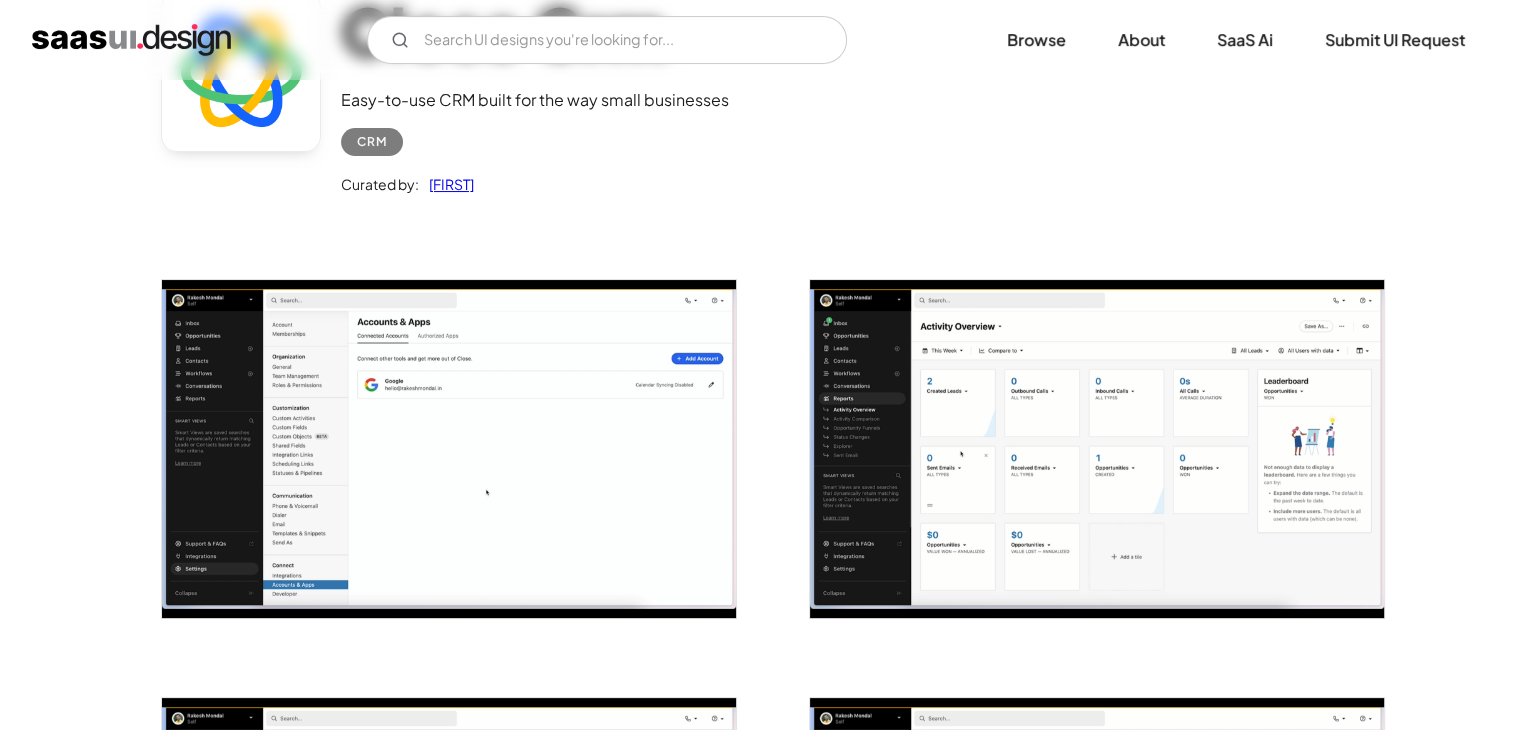 scroll, scrollTop: 0, scrollLeft: 0, axis: both 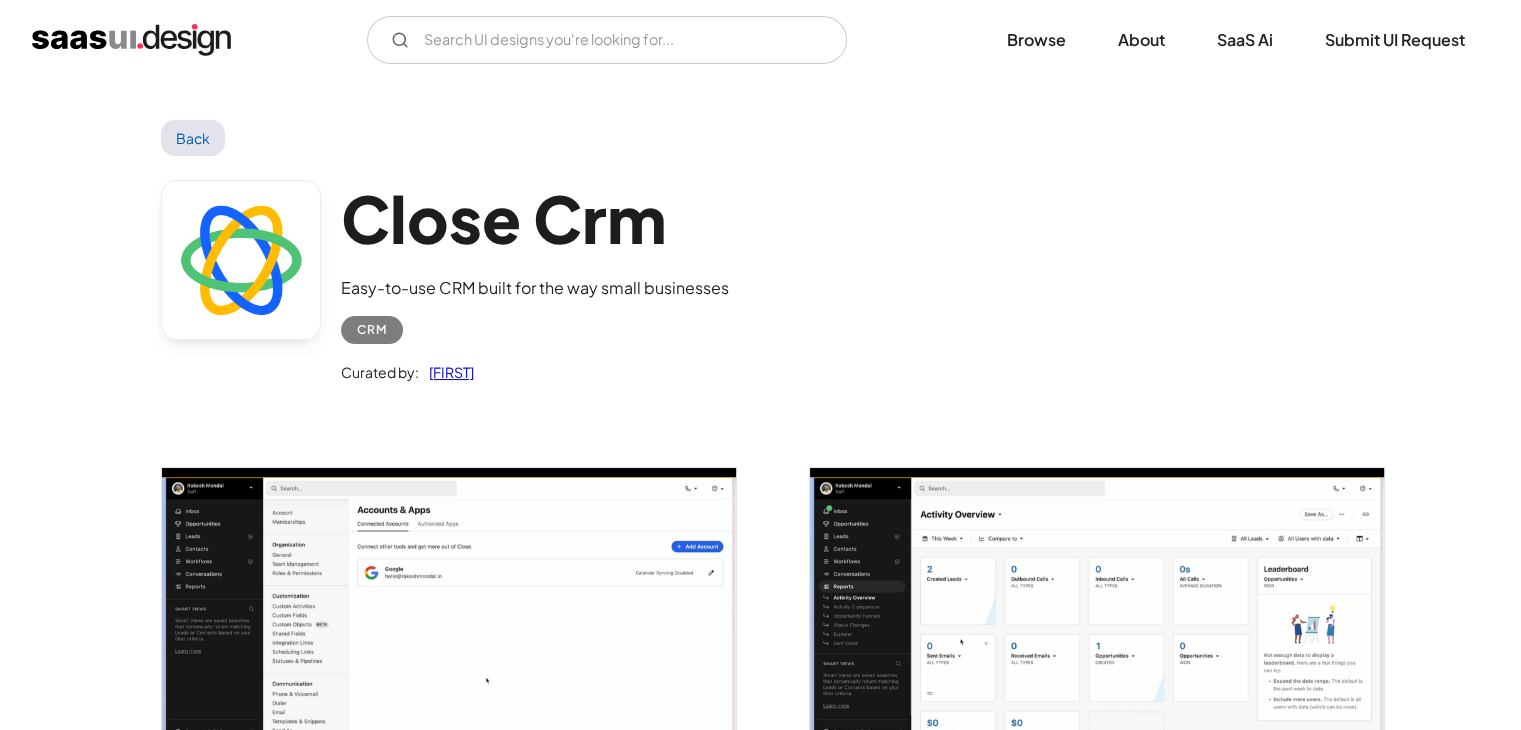 click on "Back" at bounding box center [193, 138] 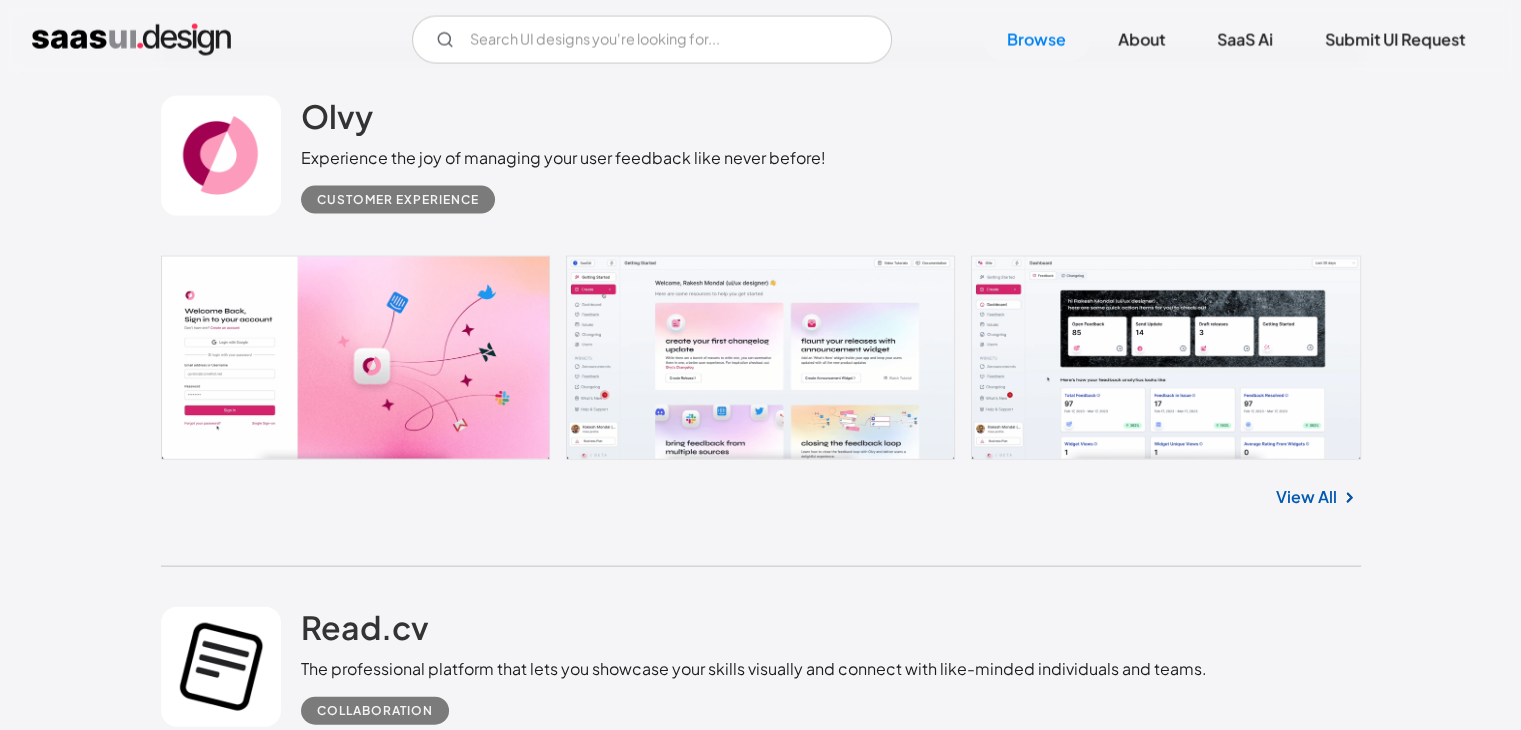 scroll, scrollTop: 4206, scrollLeft: 0, axis: vertical 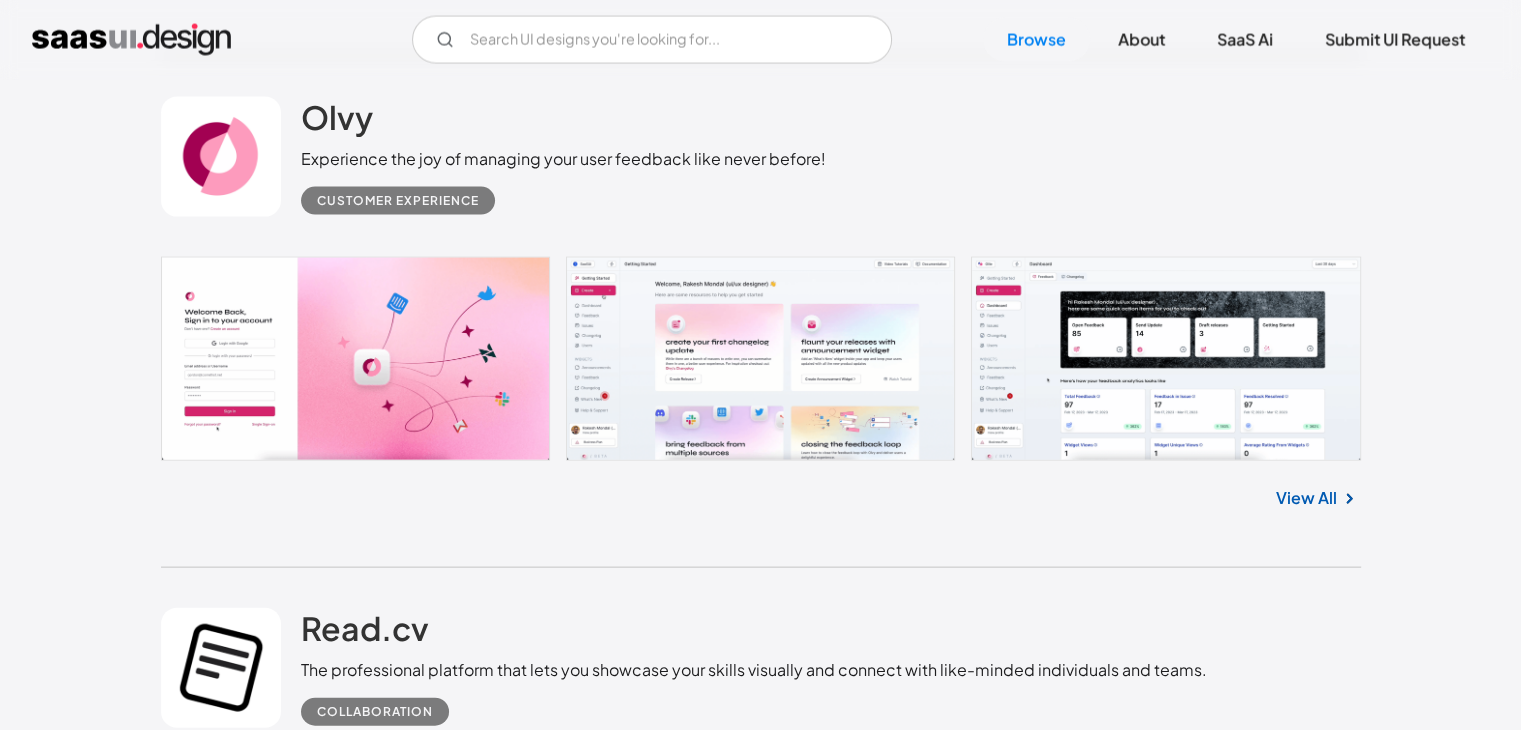 click at bounding box center [221, 157] 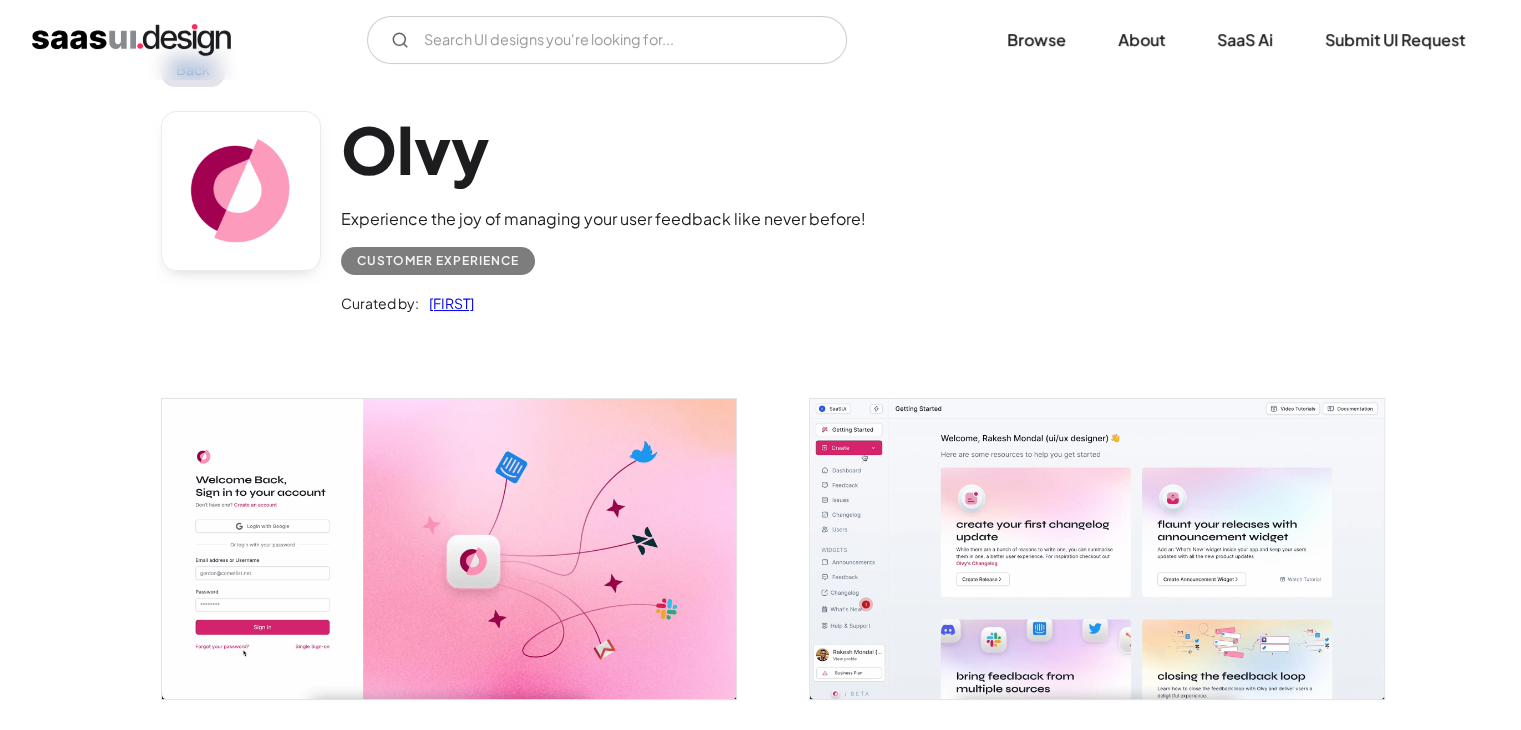scroll, scrollTop: 0, scrollLeft: 0, axis: both 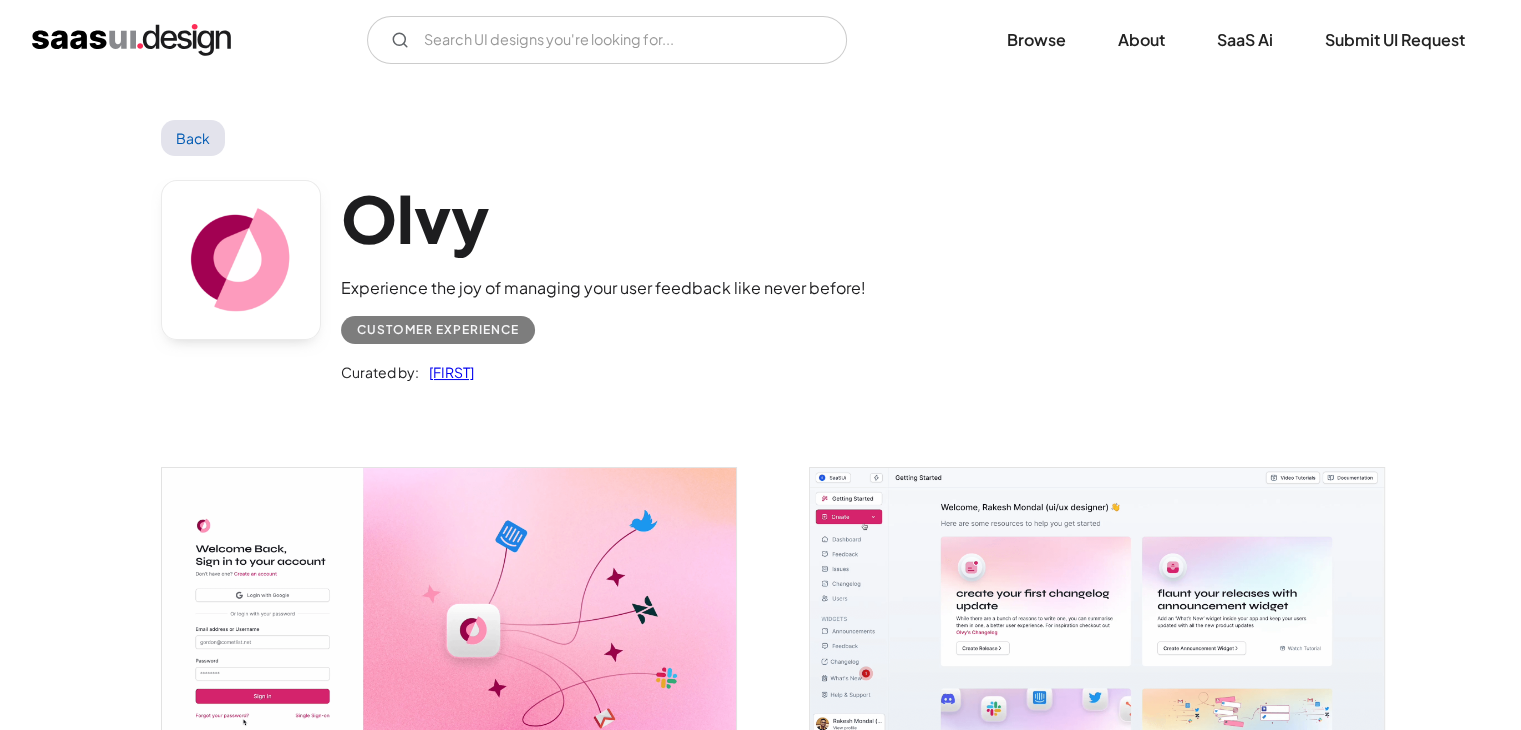 click at bounding box center [131, 40] 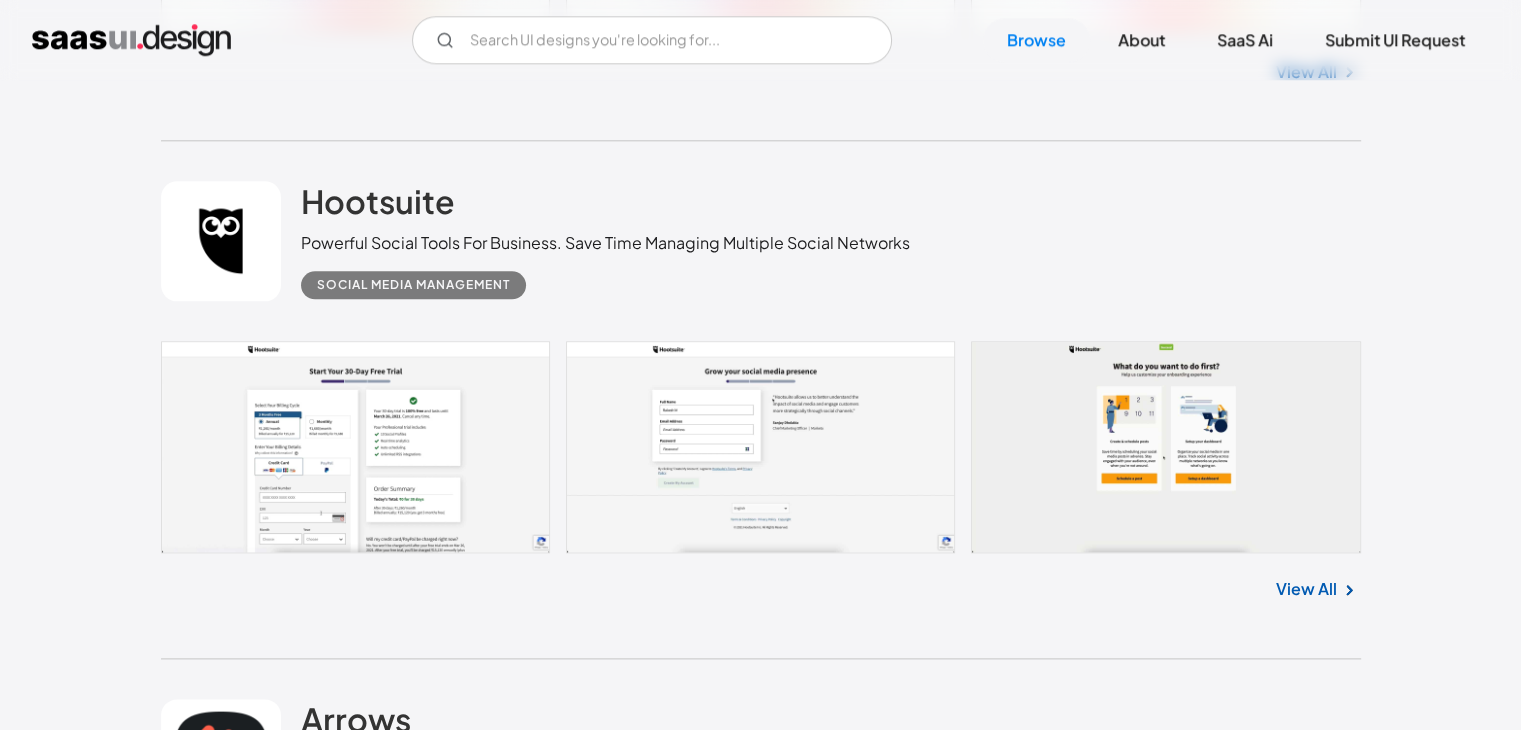 scroll, scrollTop: 9983, scrollLeft: 0, axis: vertical 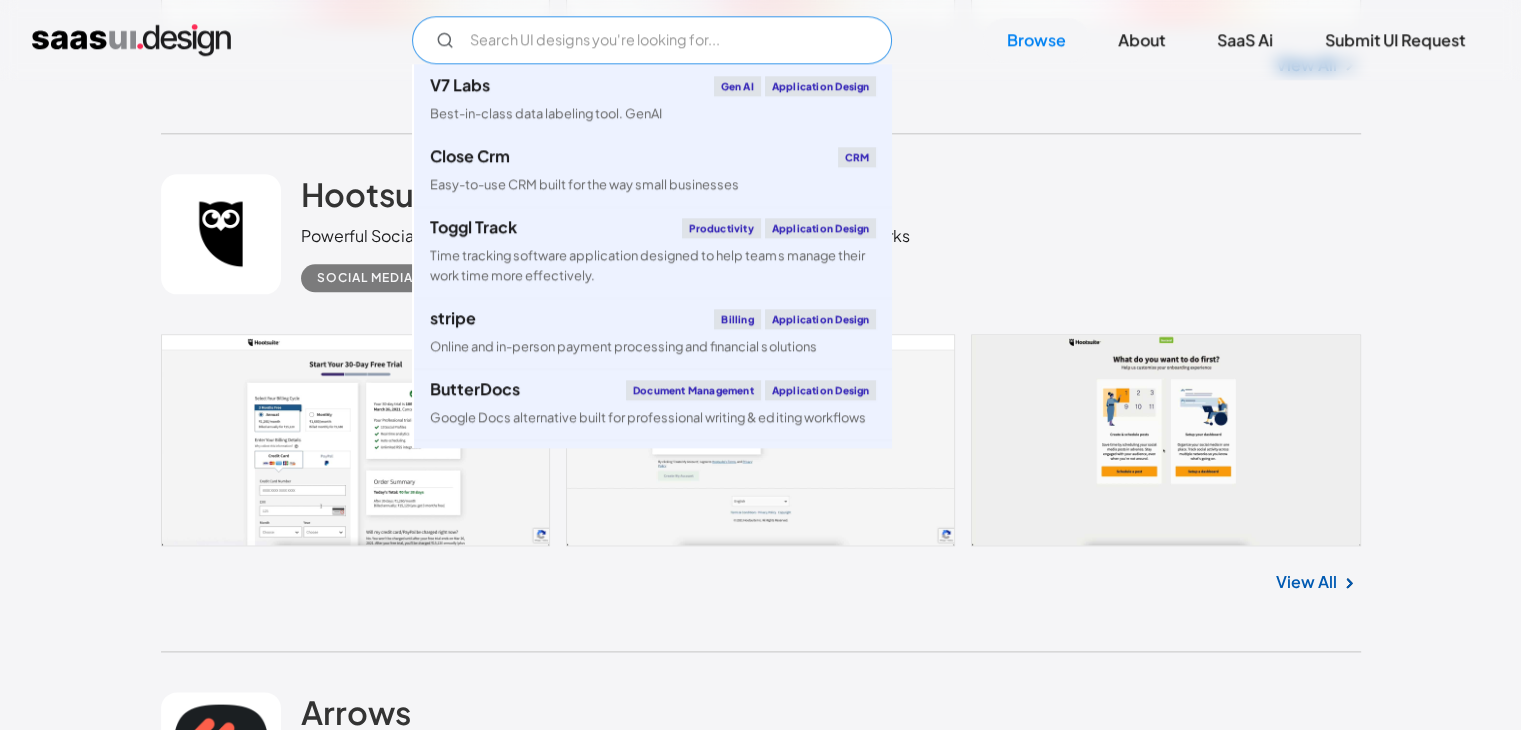 click at bounding box center (652, 40) 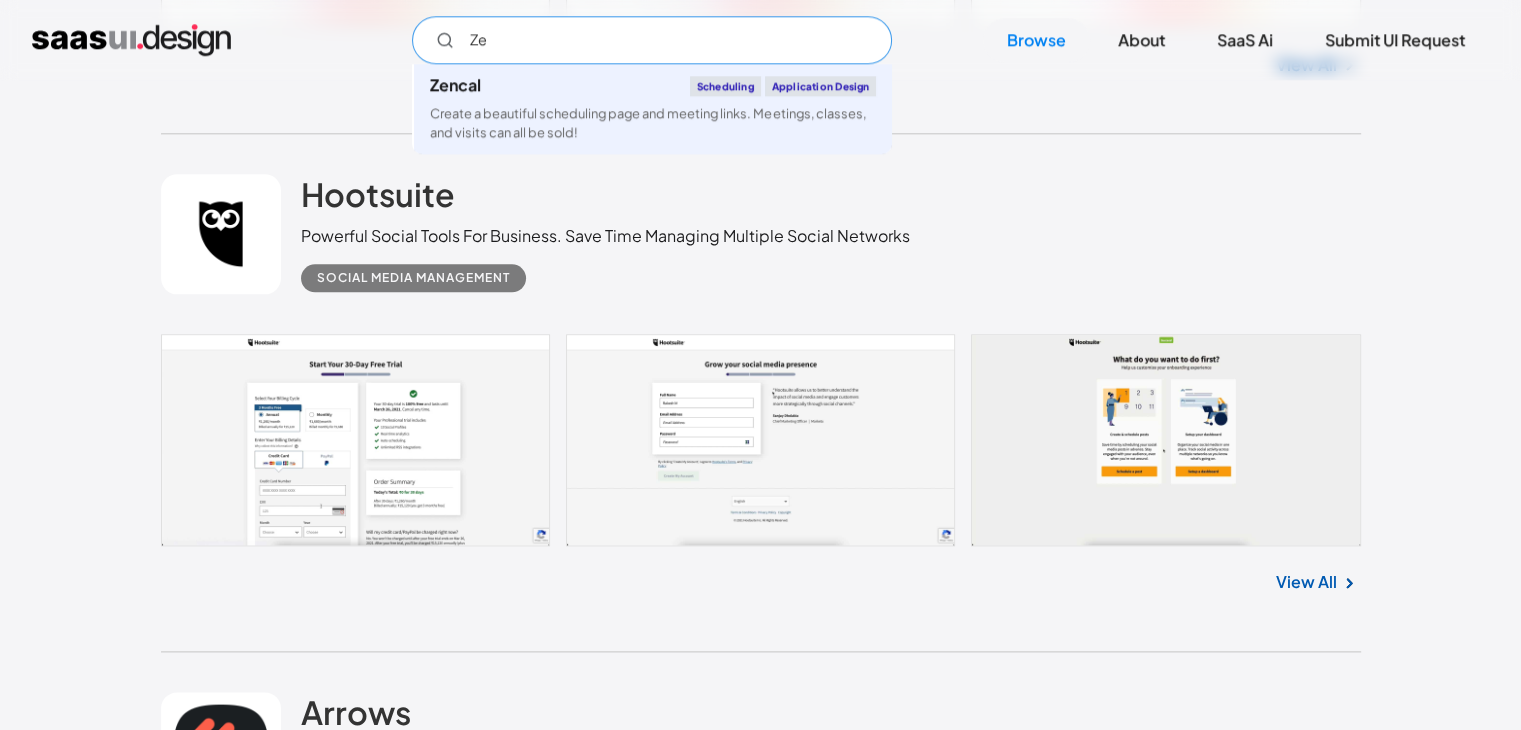 type on "Z" 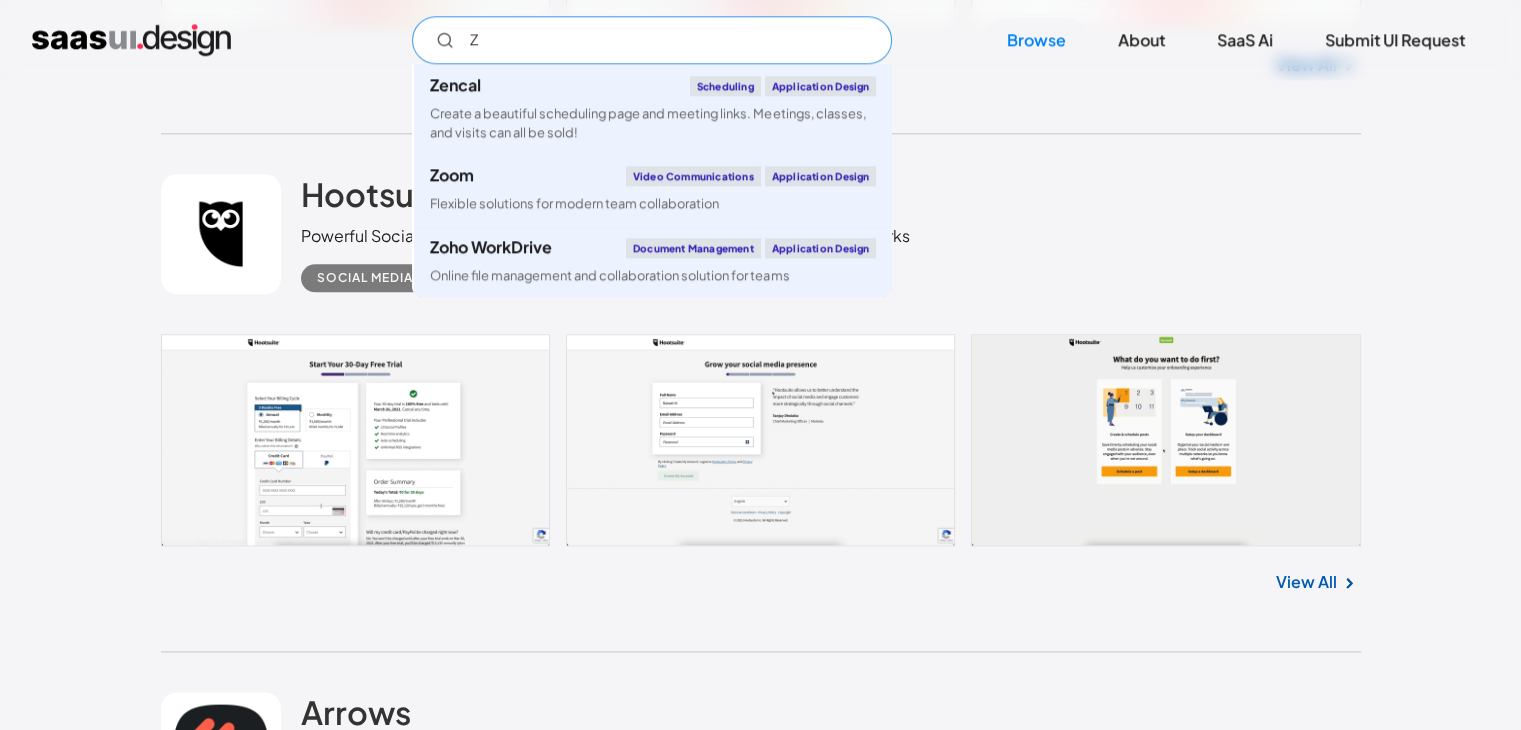 type 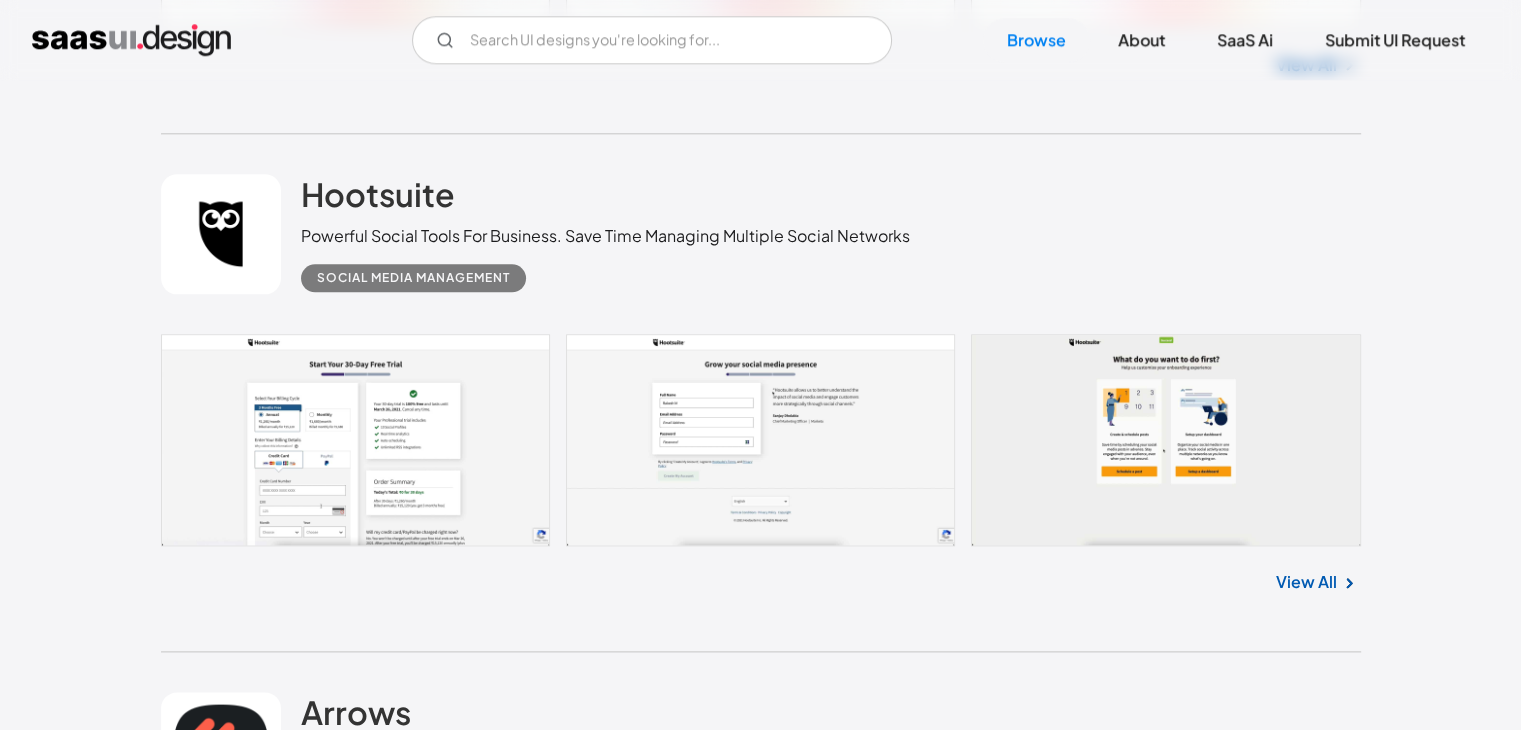 click on "Hootsuite Powerful Social Tools For Business. Save Time Managing Multiple Social Networks Social Media Management" at bounding box center [761, 234] 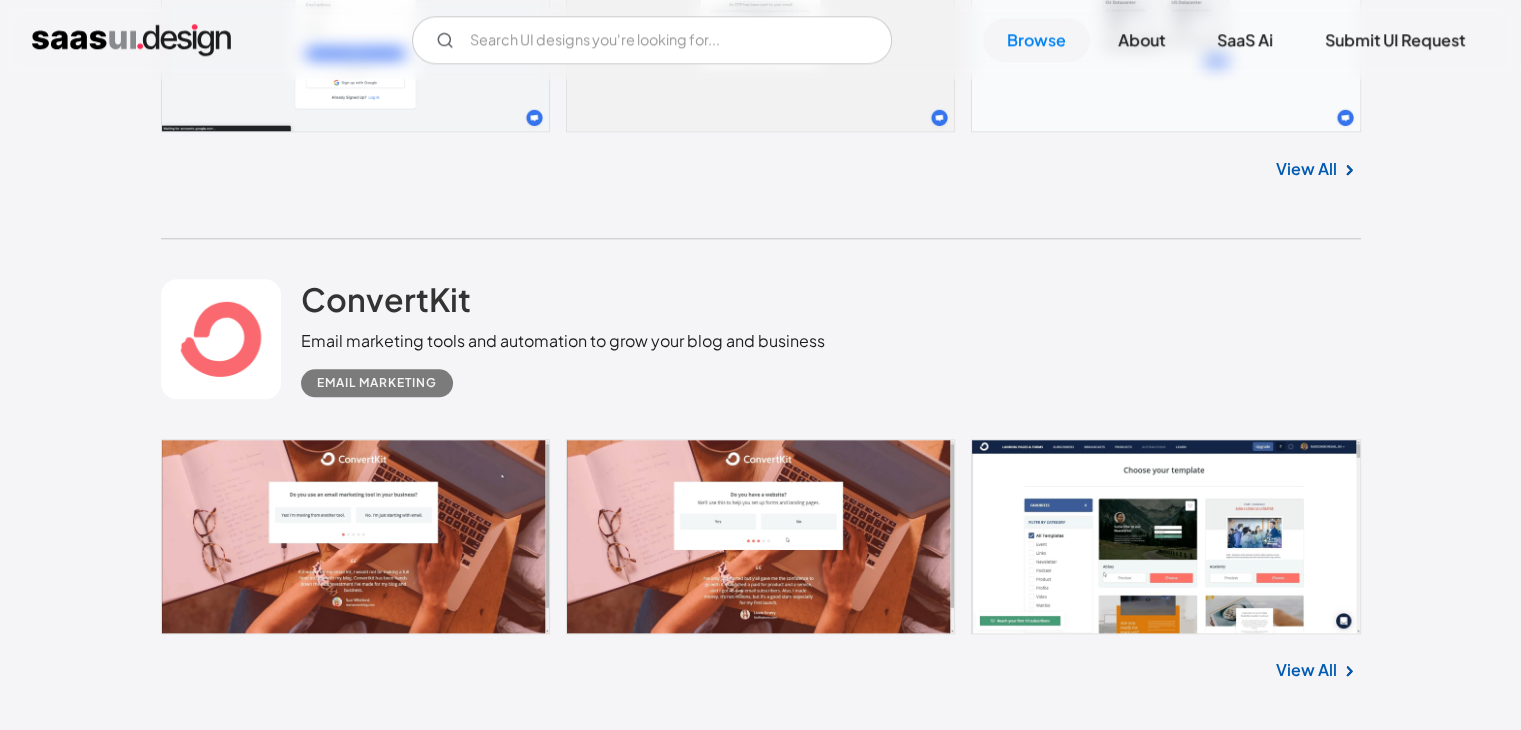 scroll, scrollTop: 25048, scrollLeft: 0, axis: vertical 